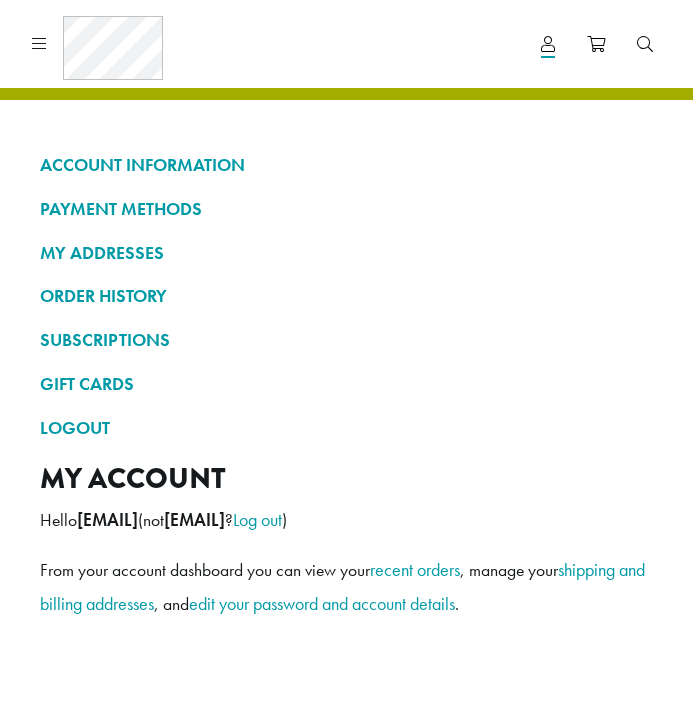 scroll, scrollTop: 0, scrollLeft: 0, axis: both 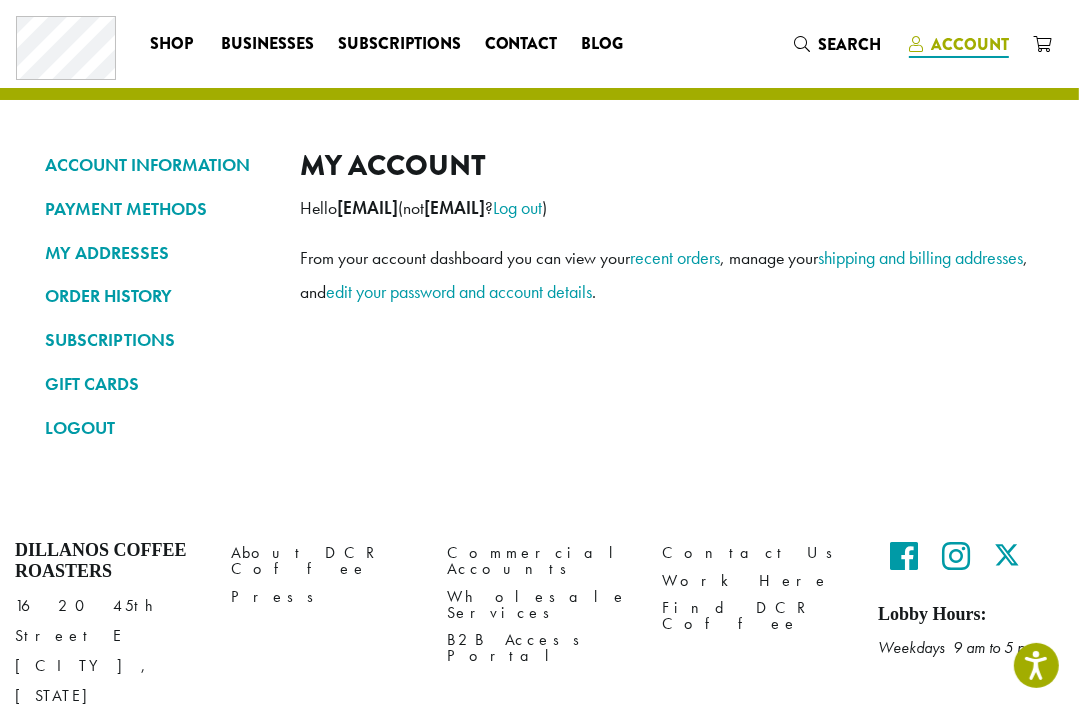 click on "Account" at bounding box center [970, 44] 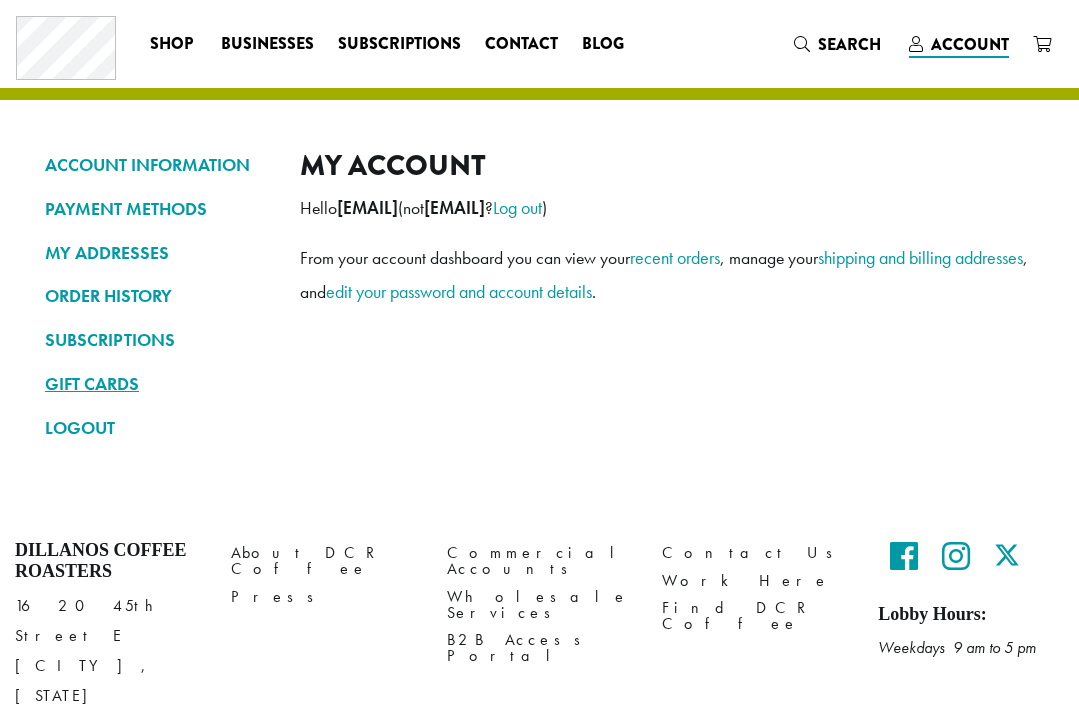 scroll, scrollTop: 0, scrollLeft: 0, axis: both 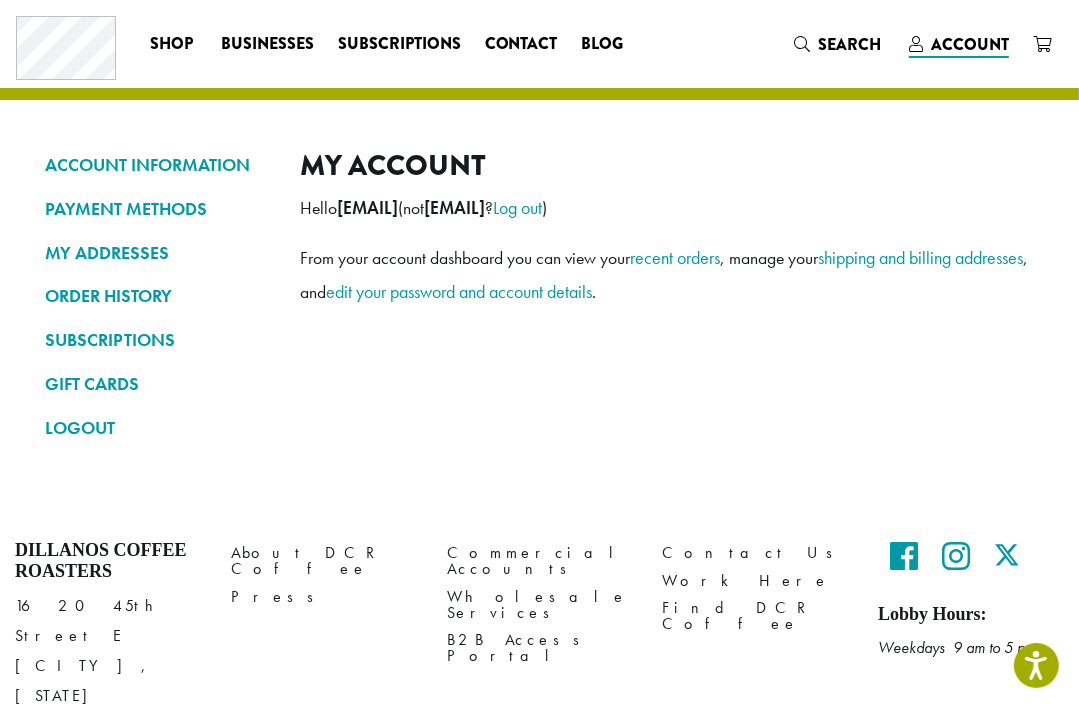 click on "ACCOUNT INFORMATION
PAYMENT METHODS
MY ADDRESSES
ORDER HISTORY
SUBSCRIPTIONS
GIFT CARDS
LOGOUT
My account
Hello  DDFredericksburg224@gmail.com  (not  DDFredericksburg224@gmail.com ?  Log out )
From your account dashboard you can view your  recent orders , manage your  shipping and billing addresses , and  edit your password and account details ." at bounding box center [539, 254] 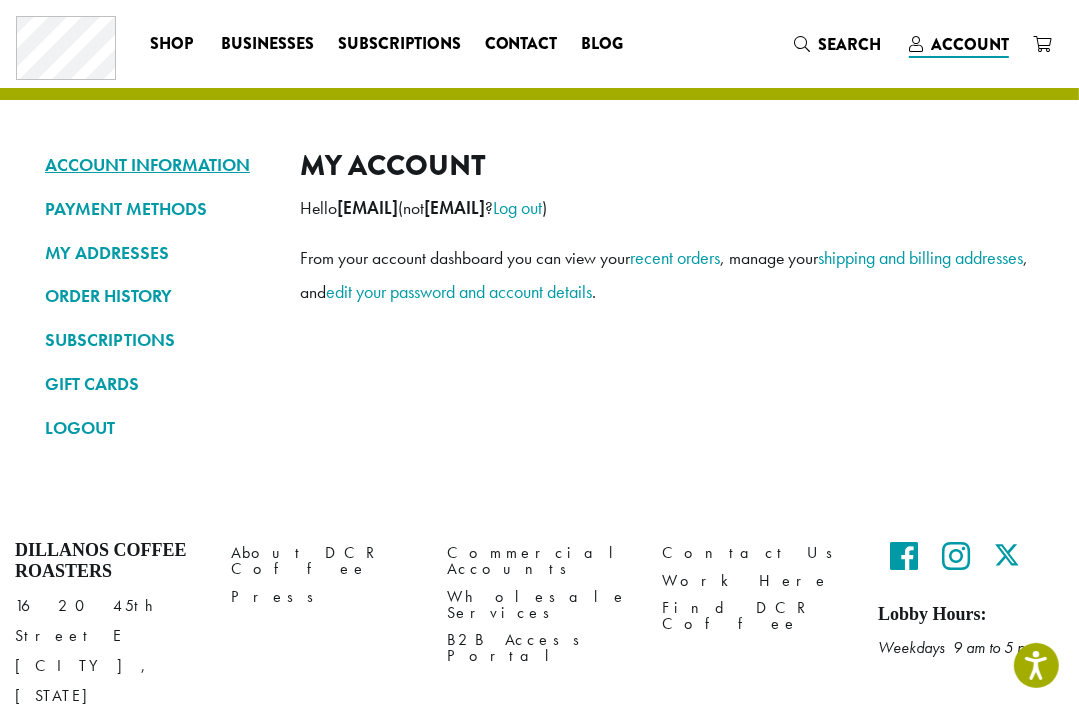 click on "ACCOUNT INFORMATION" at bounding box center [157, 165] 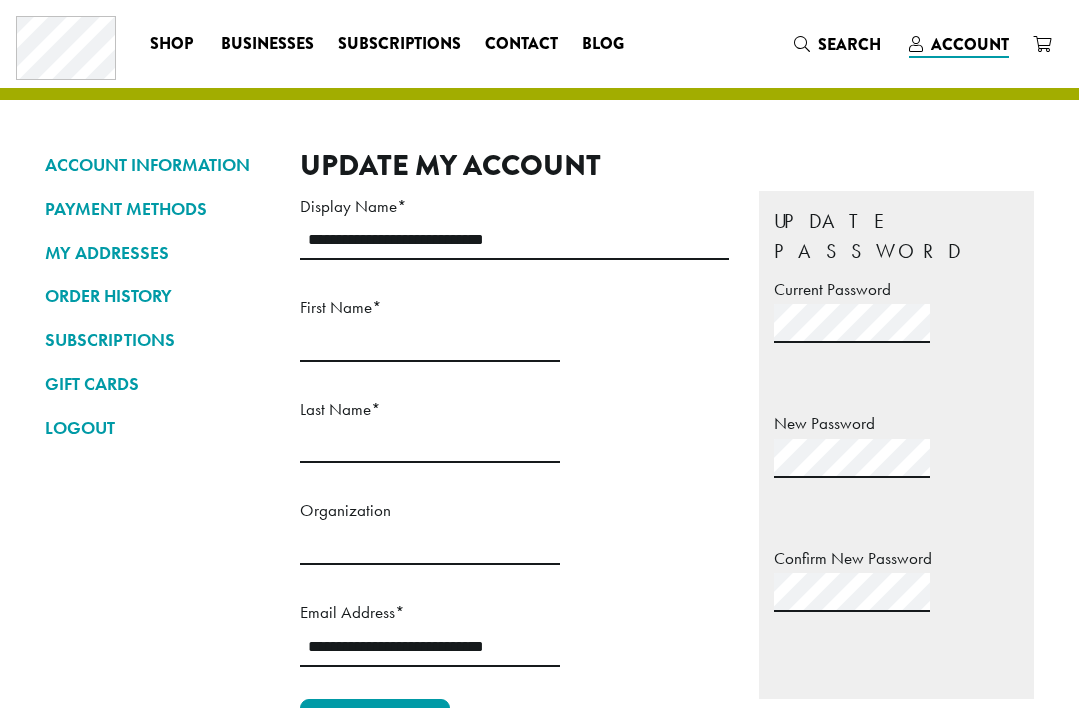 scroll, scrollTop: 0, scrollLeft: 0, axis: both 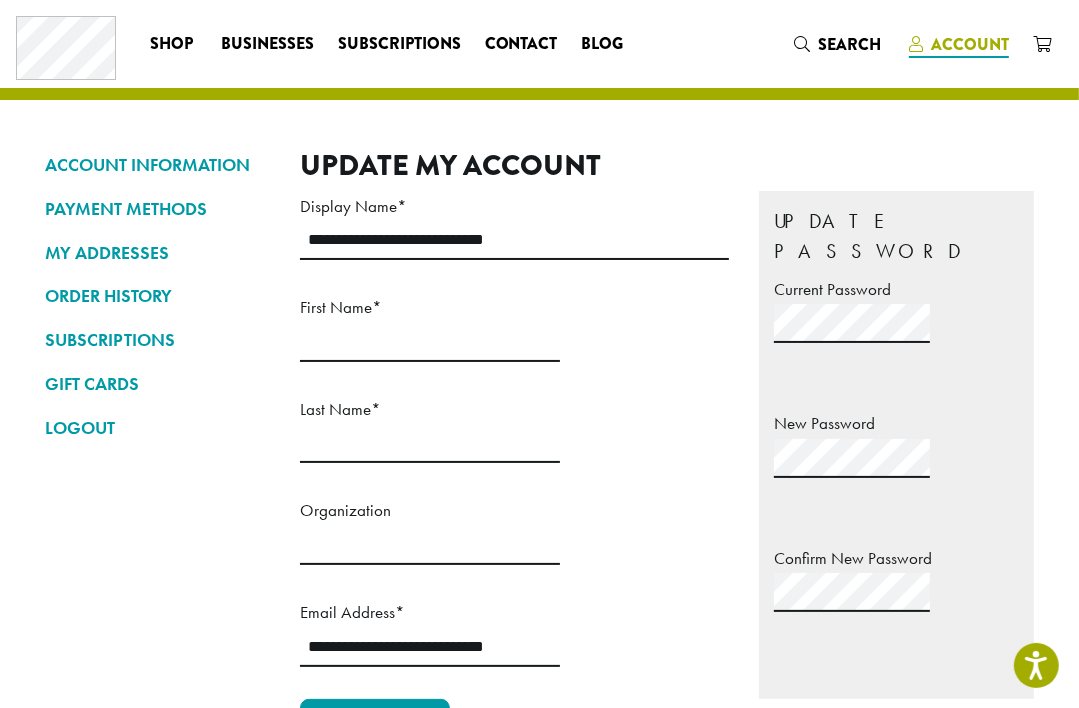 click on "Account" at bounding box center [970, 44] 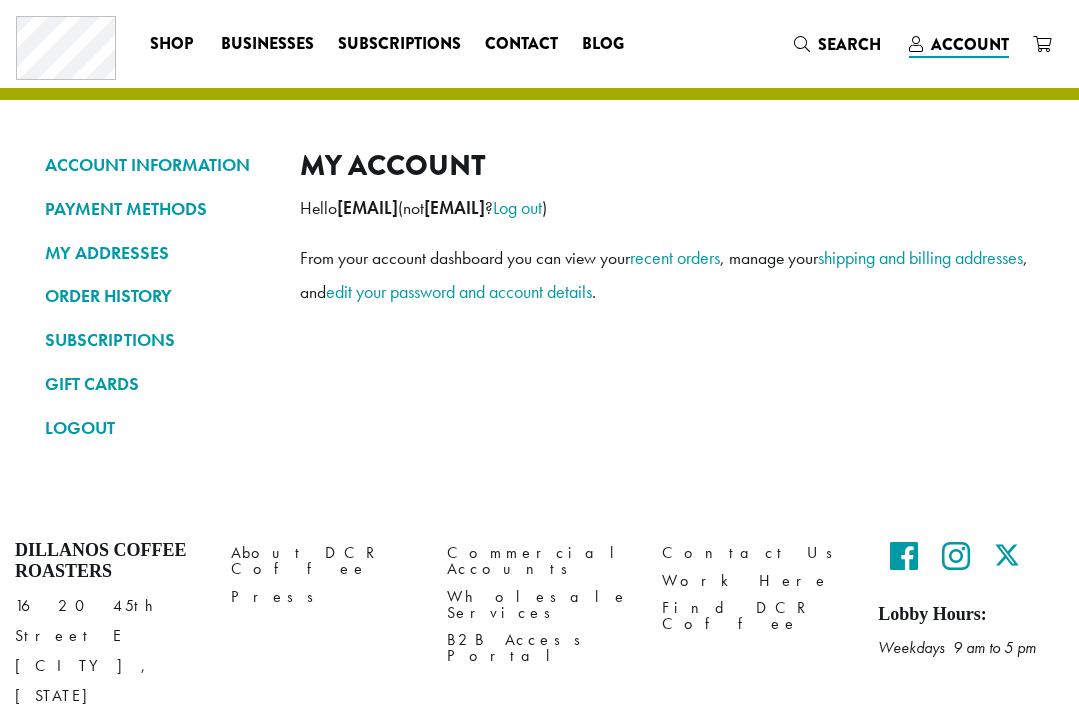 scroll, scrollTop: 0, scrollLeft: 0, axis: both 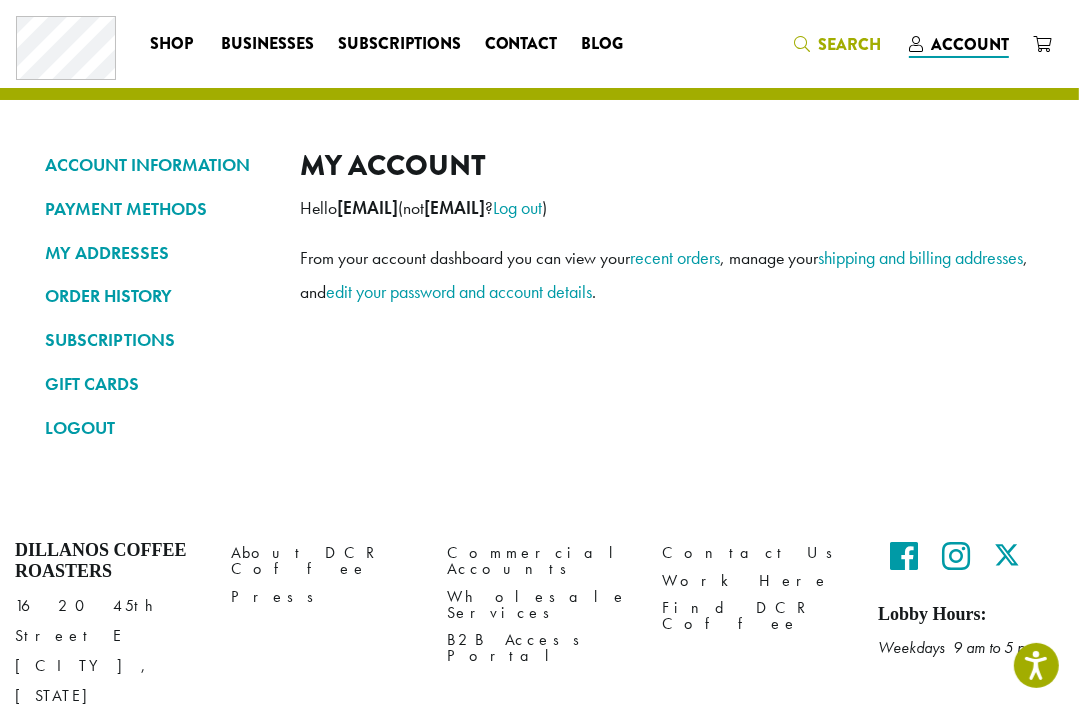 click on "Search" at bounding box center (839, 44) 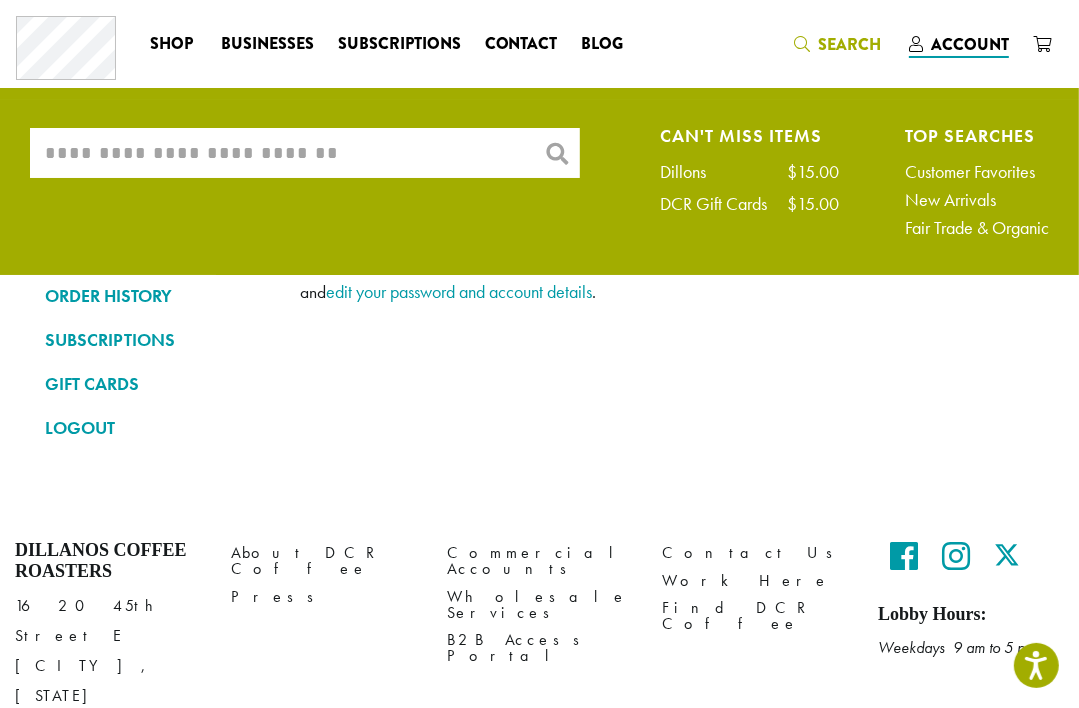 click on "What are you searching for?" at bounding box center (305, 153) 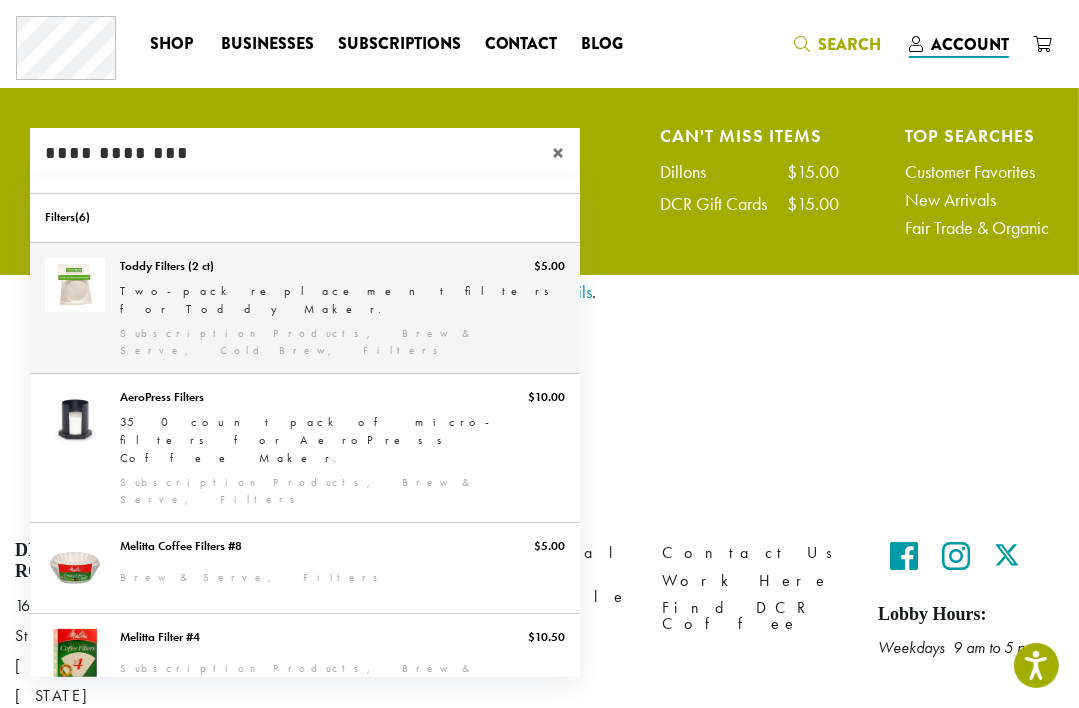 type on "**********" 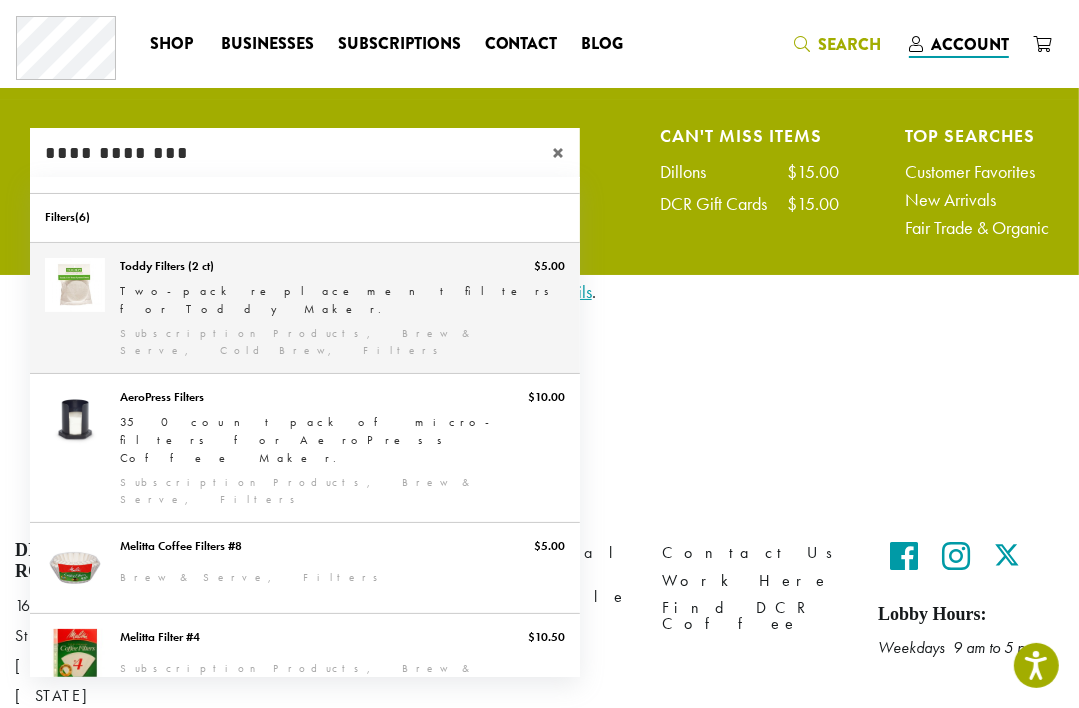 type 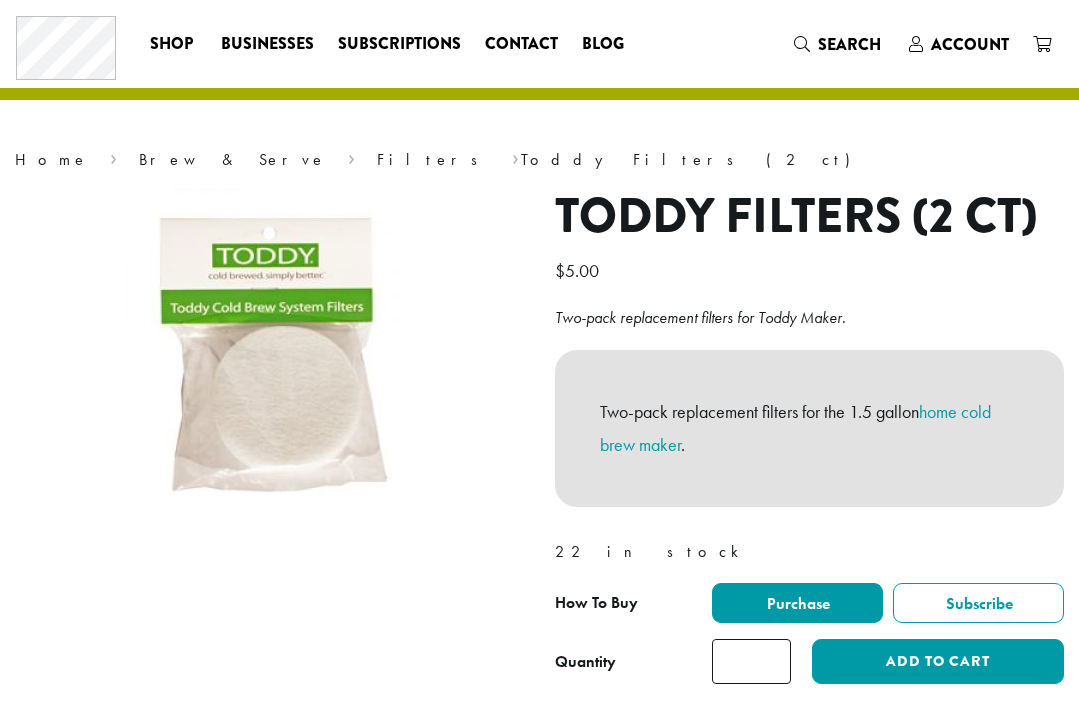scroll, scrollTop: 0, scrollLeft: 0, axis: both 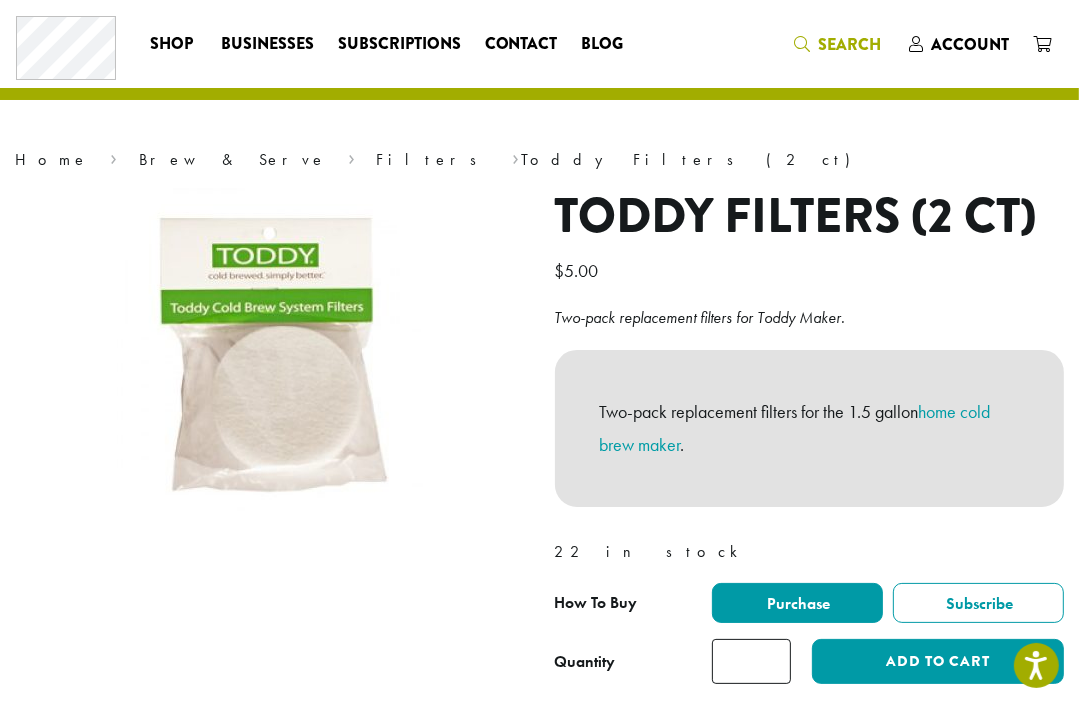 click on "Search" at bounding box center [849, 44] 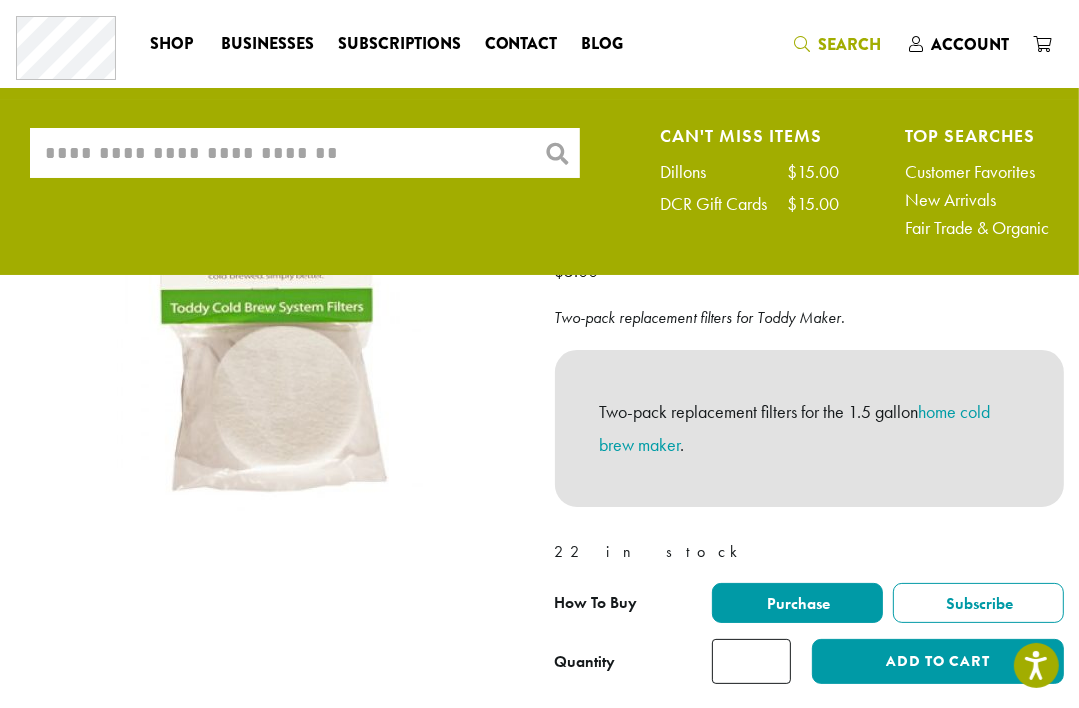 click on "What are you searching for?" at bounding box center (305, 153) 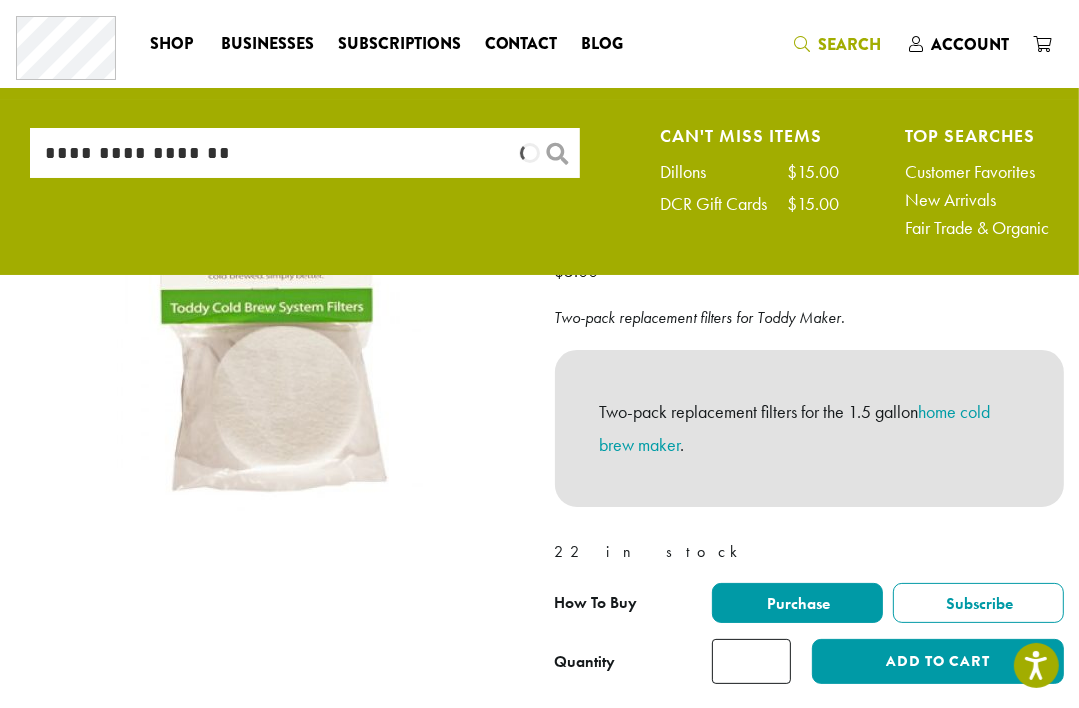 click on "**********" at bounding box center (305, 153) 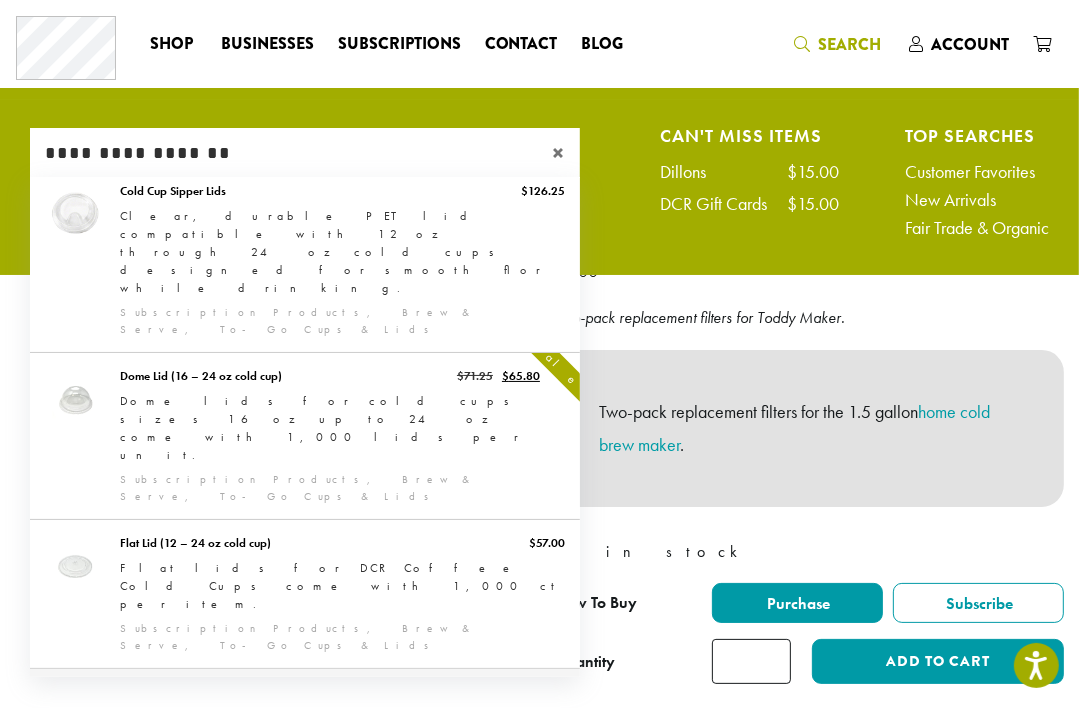 scroll, scrollTop: 665, scrollLeft: 0, axis: vertical 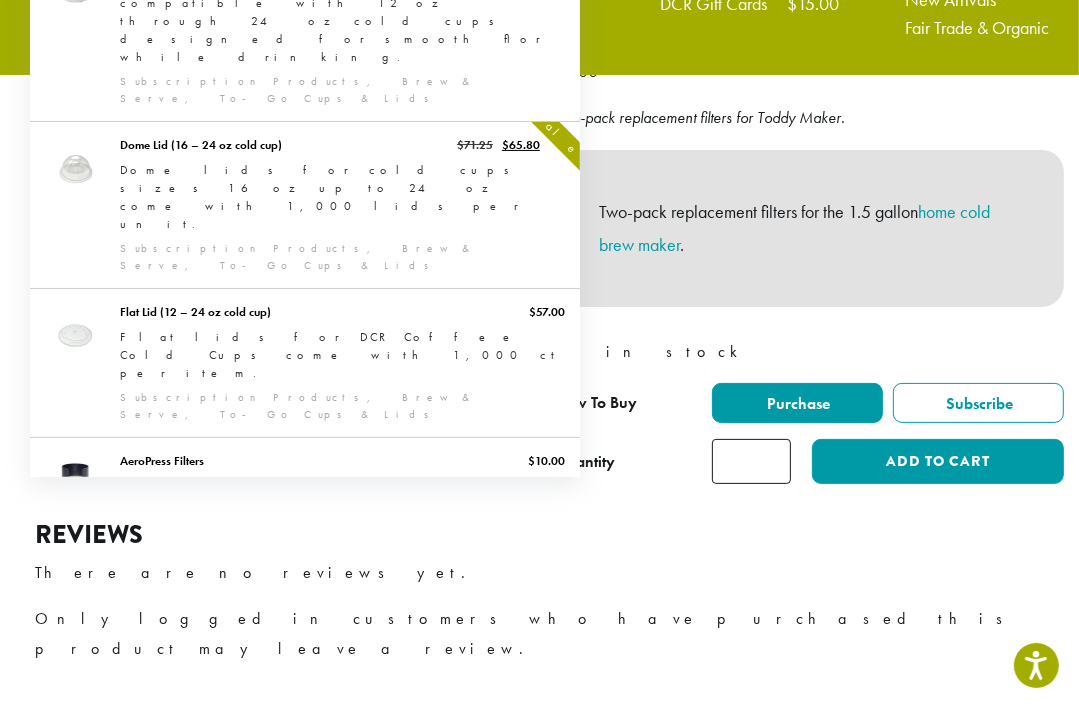 type on "**********" 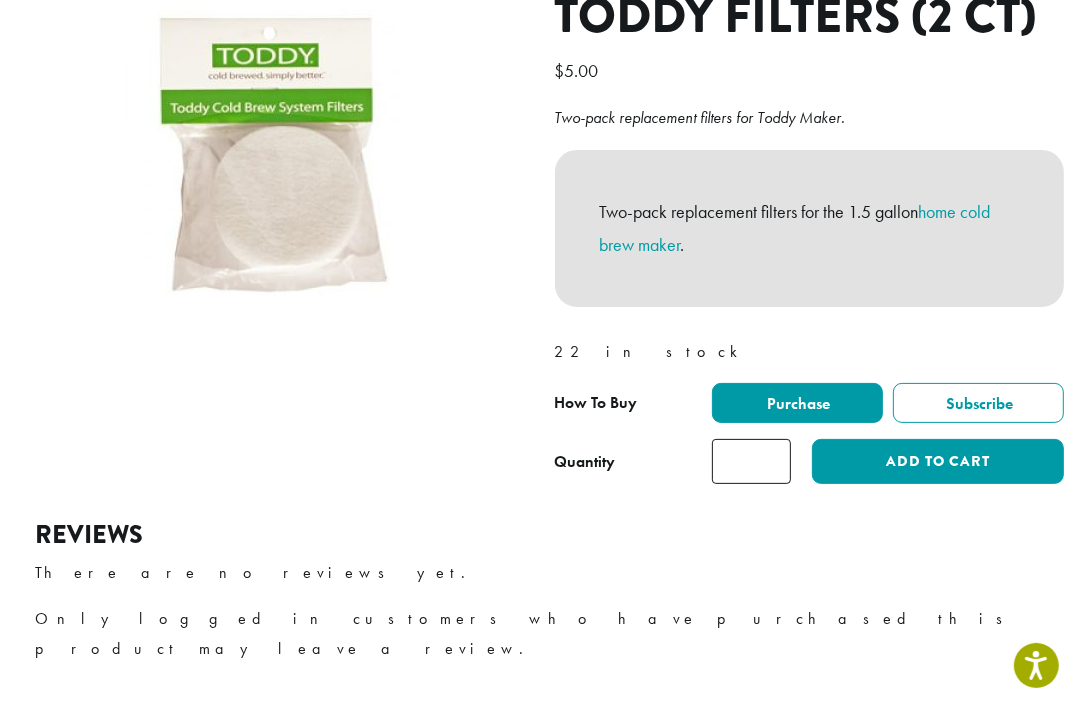 scroll, scrollTop: 0, scrollLeft: 0, axis: both 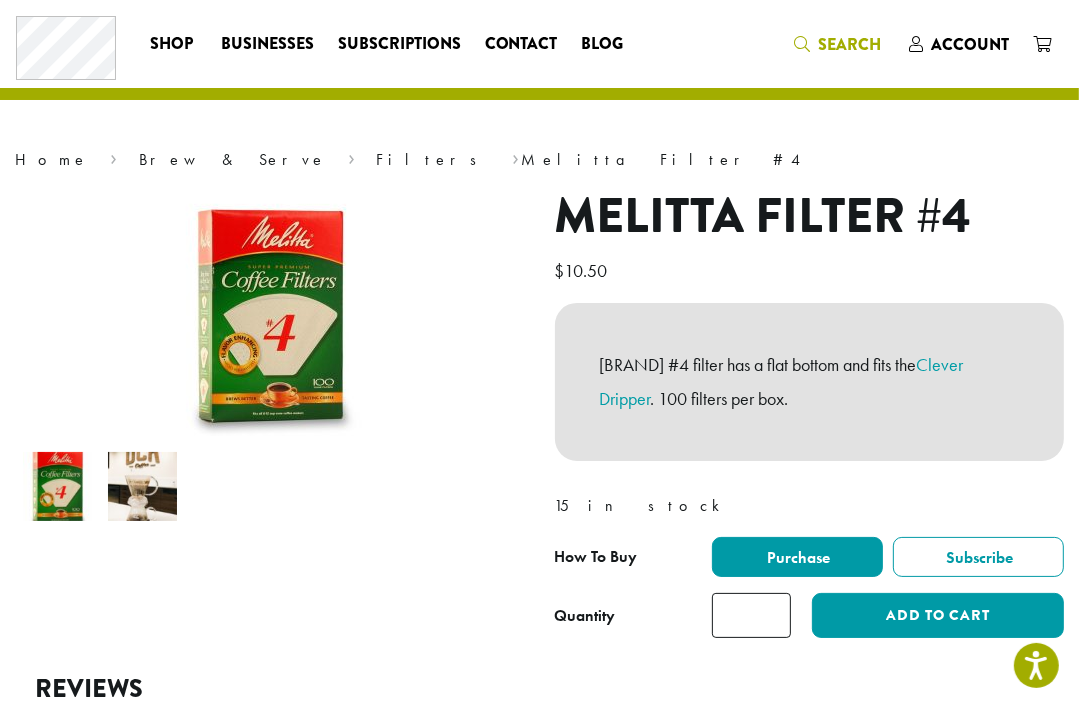 click on "Search" at bounding box center (849, 44) 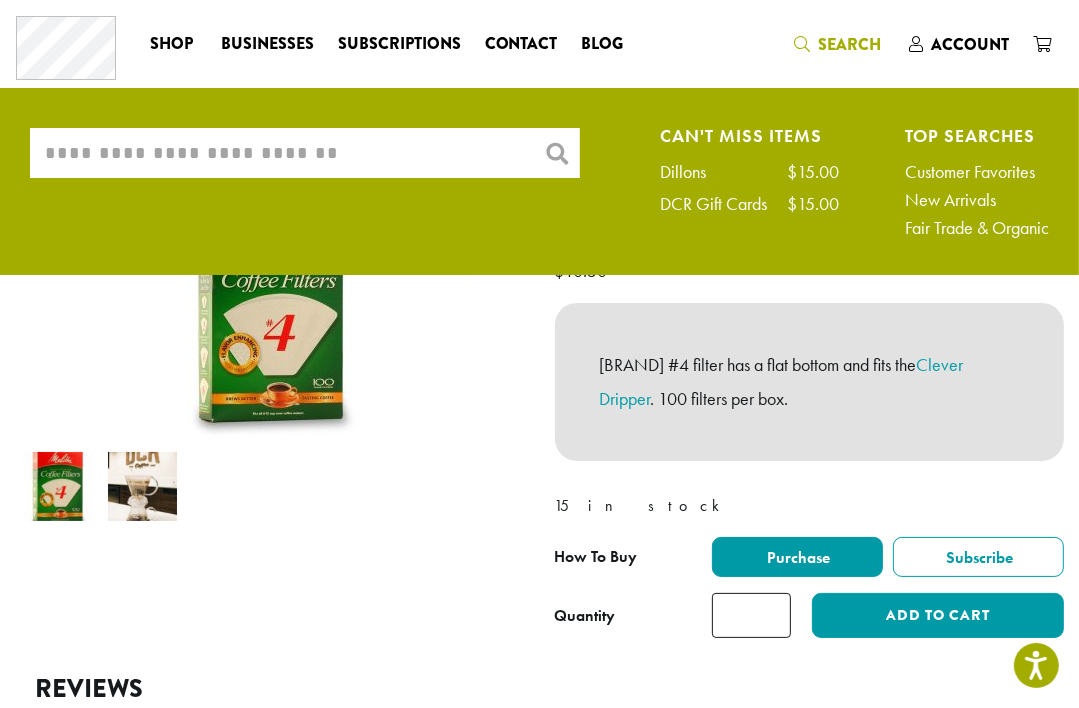 click on "What are you searching for?" at bounding box center (305, 153) 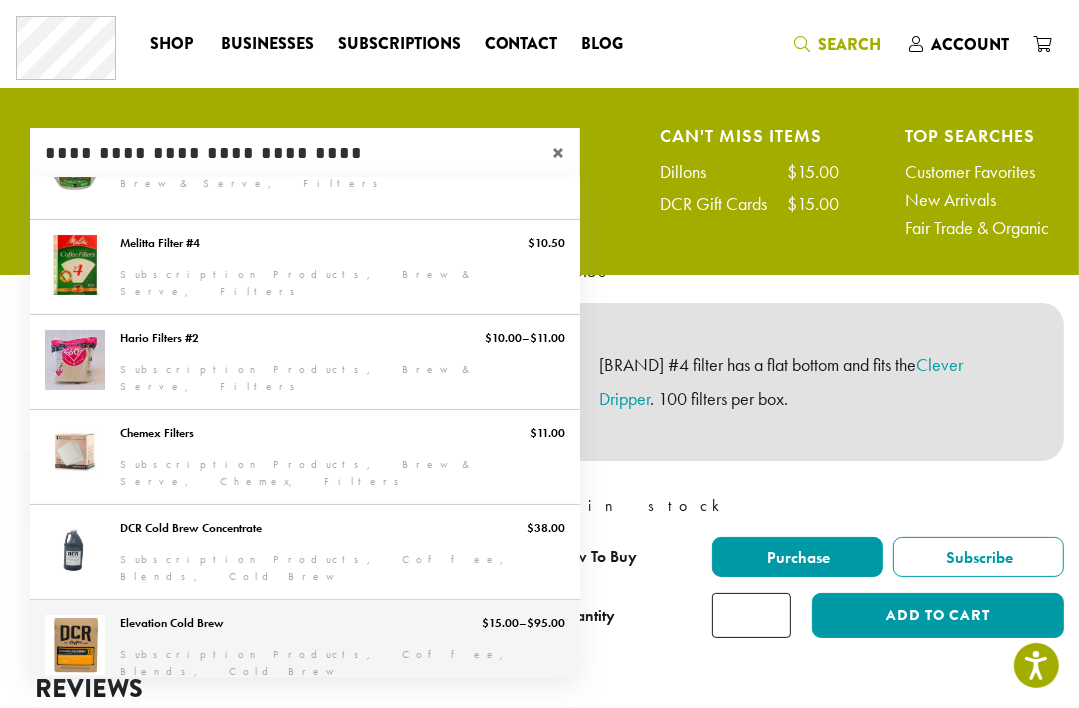 scroll, scrollTop: 648, scrollLeft: 0, axis: vertical 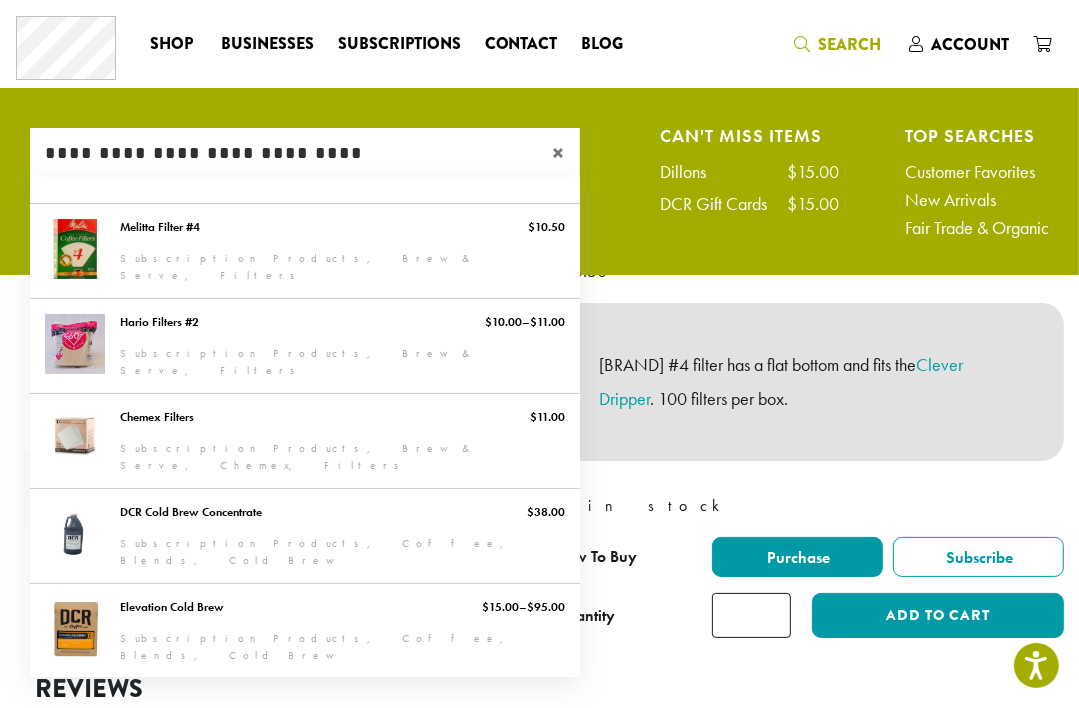 type on "**********" 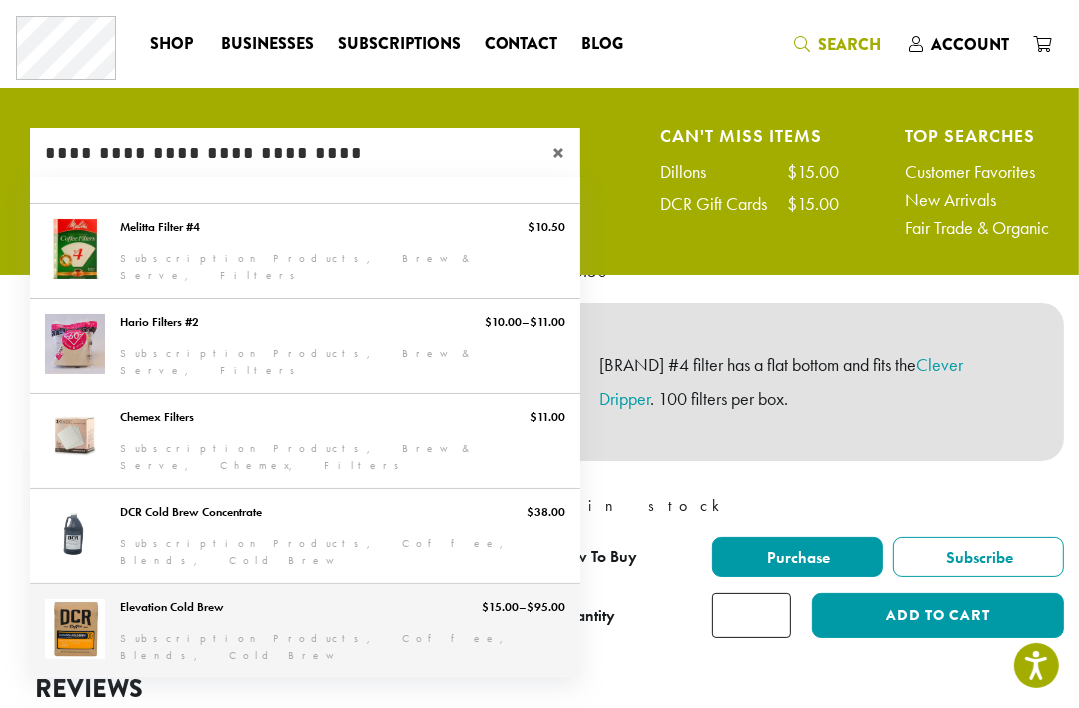 click on "Elevation Cold Brew" at bounding box center [305, 631] 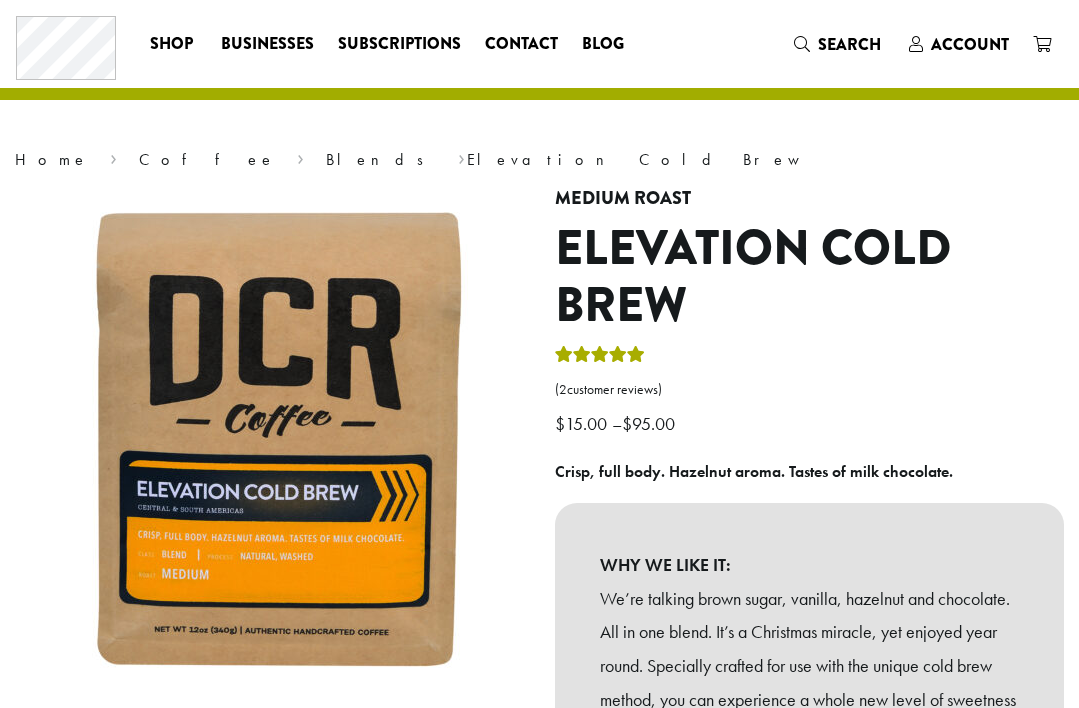 scroll, scrollTop: 0, scrollLeft: 0, axis: both 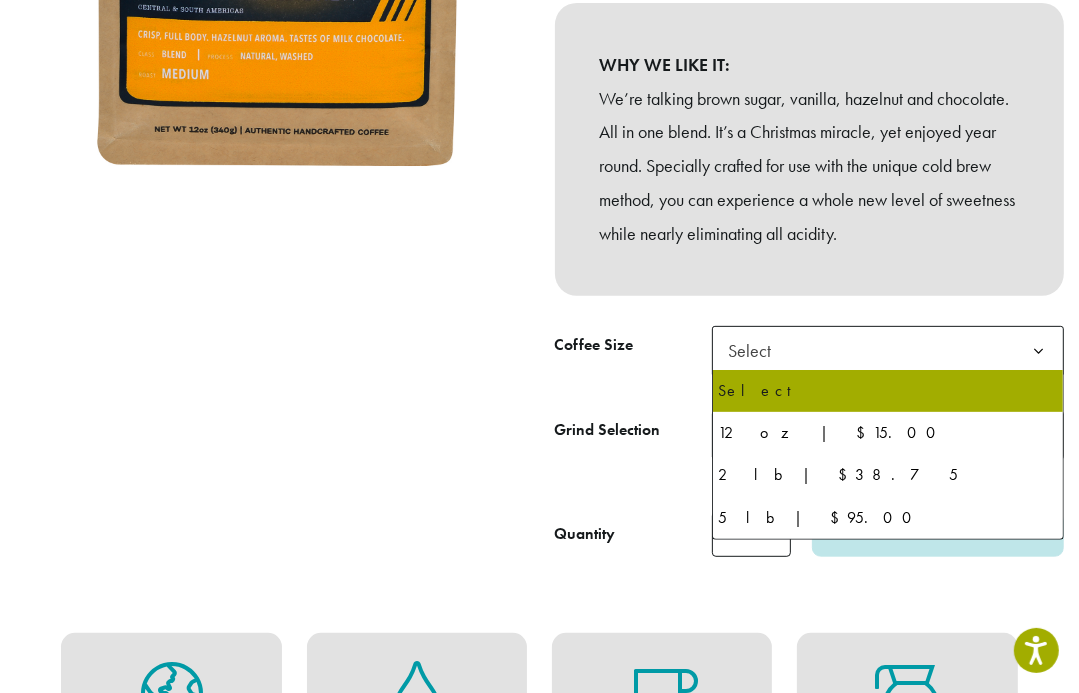 click 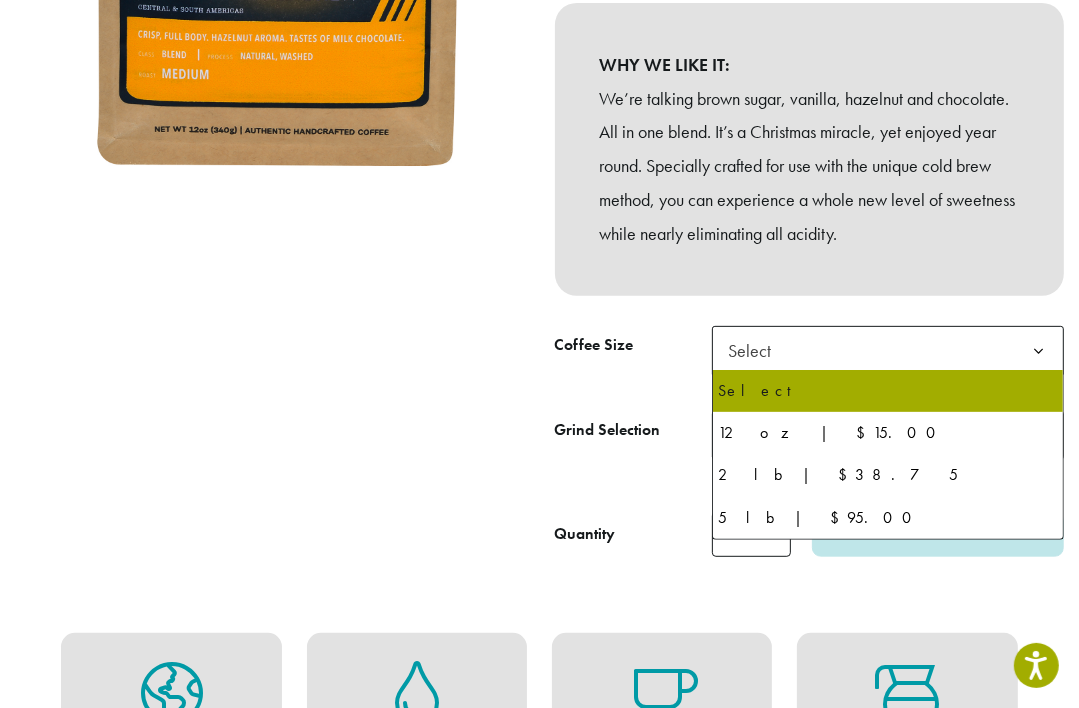 click on "Grind Selection" 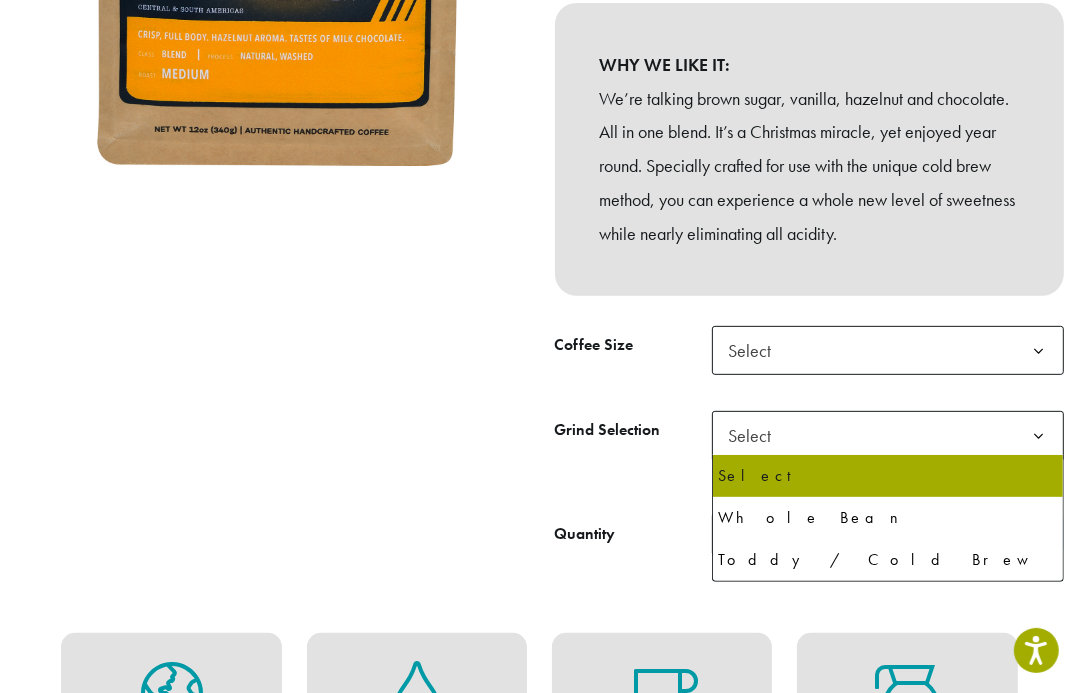 click 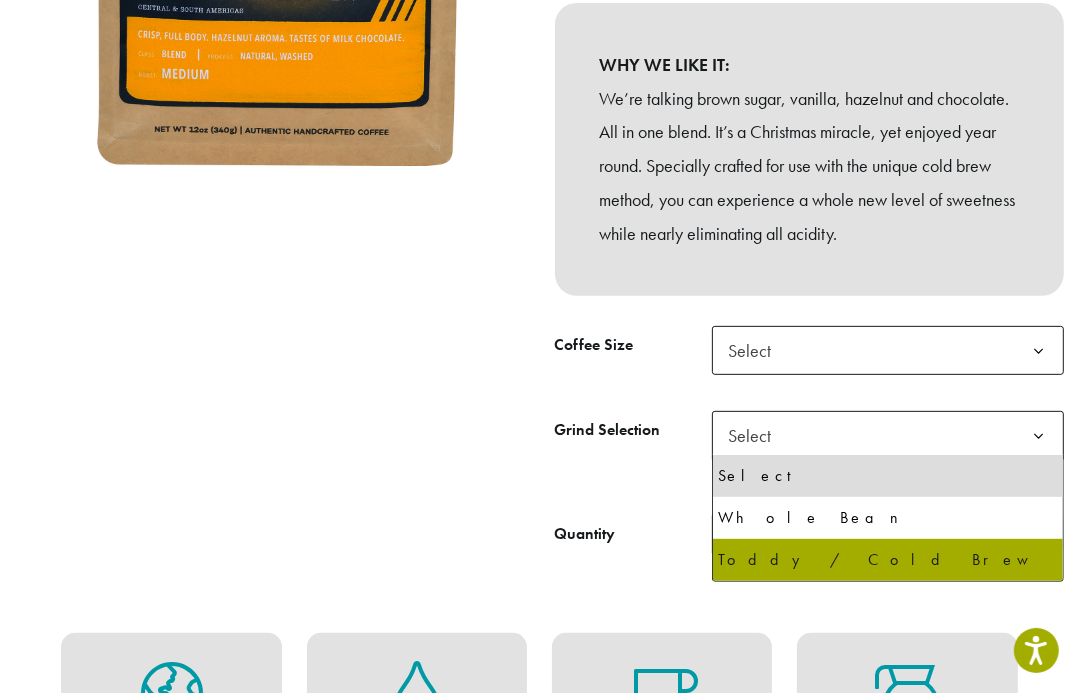 select on "**********" 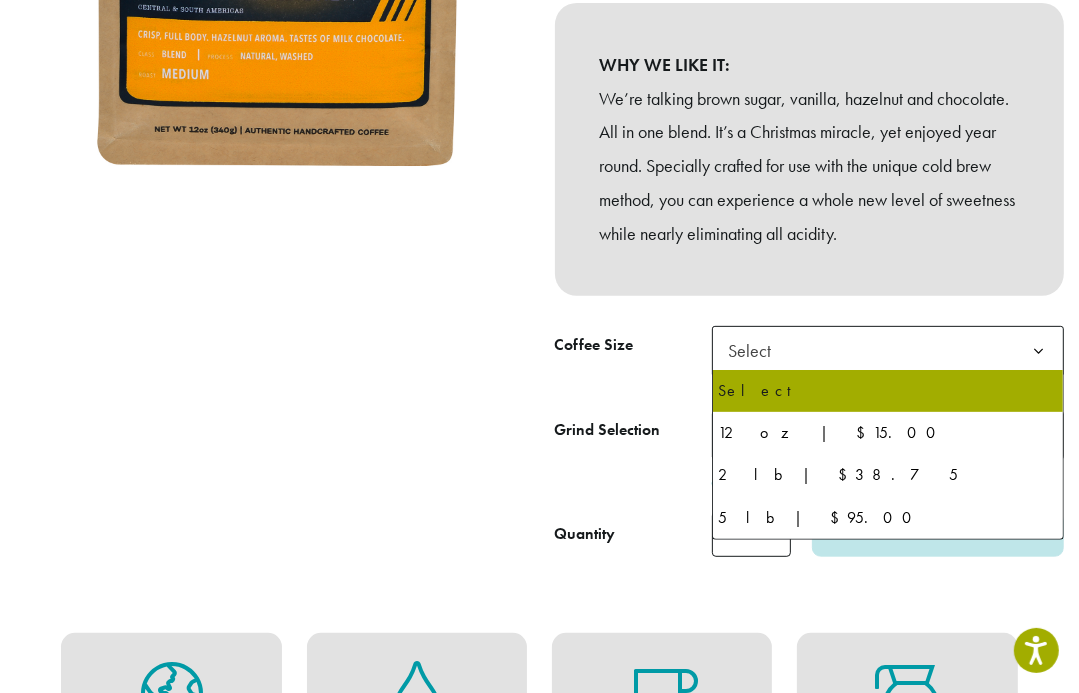 click on "Select" 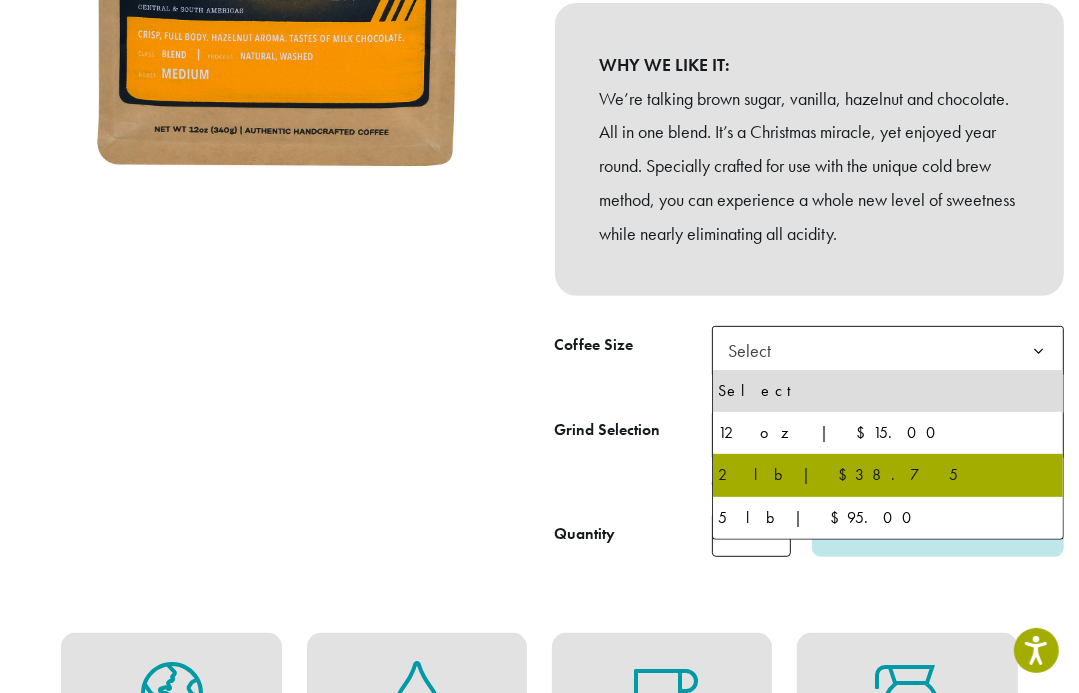 select on "**********" 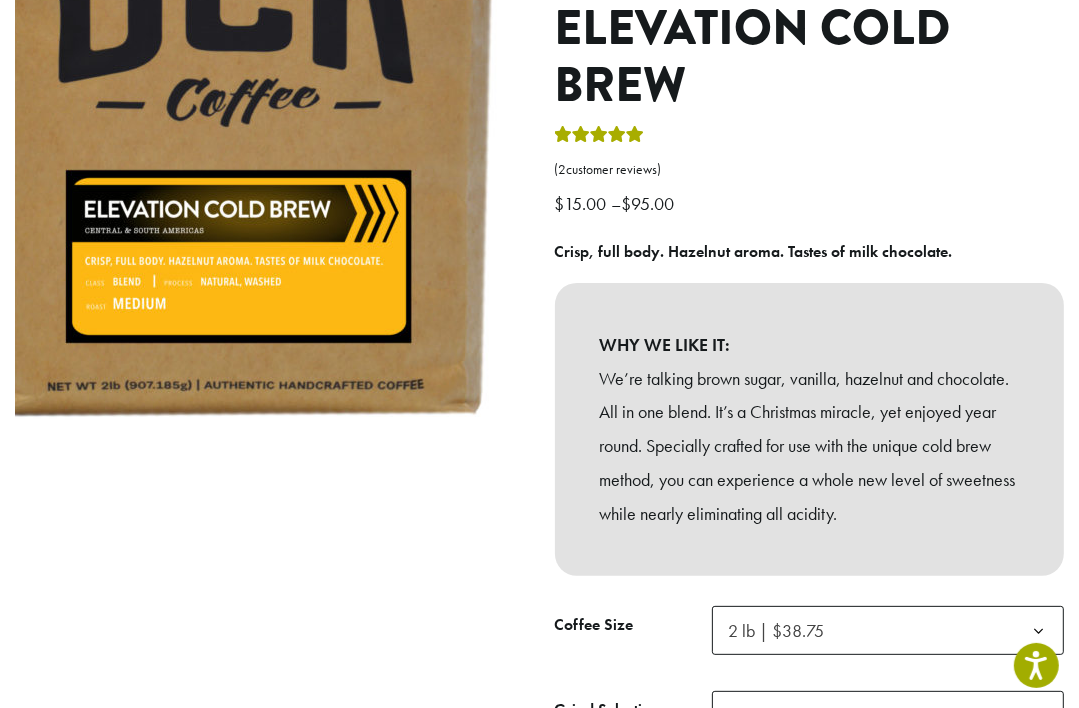 scroll, scrollTop: 200, scrollLeft: 0, axis: vertical 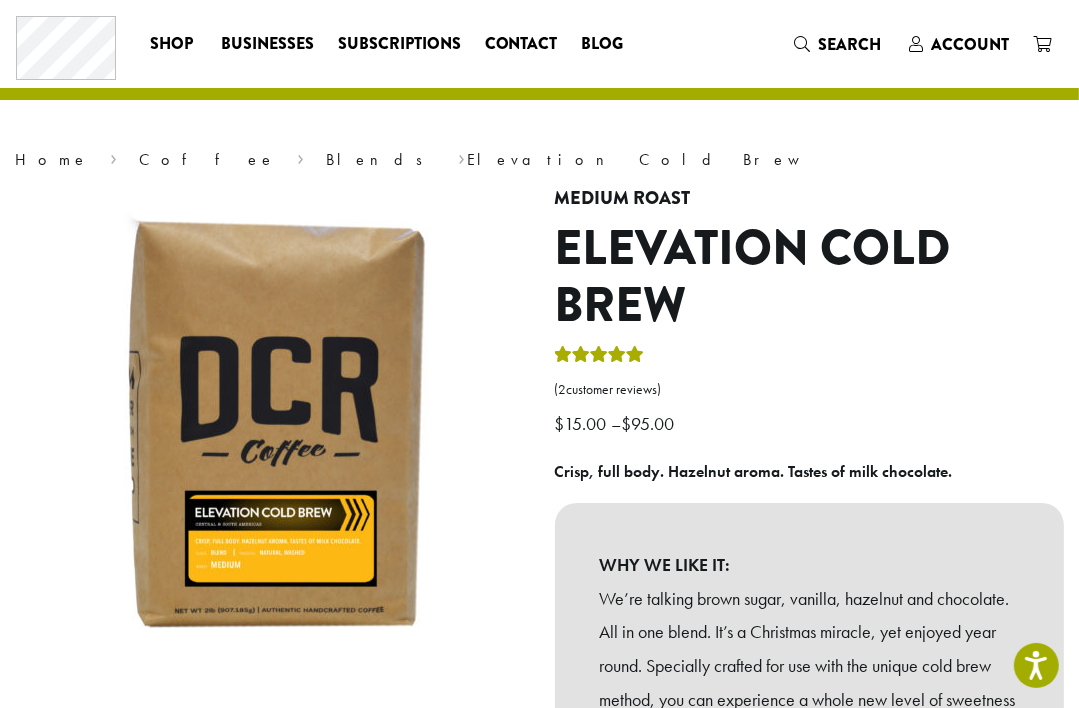 drag, startPoint x: 919, startPoint y: 337, endPoint x: 897, endPoint y: 327, distance: 24.166092 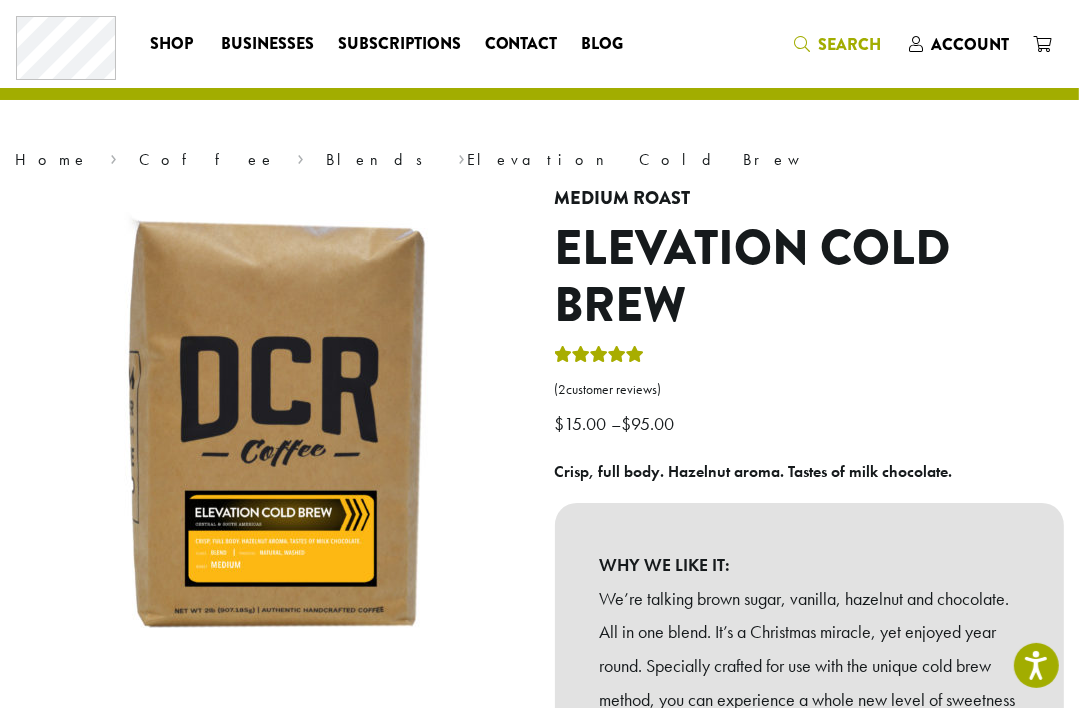 click at bounding box center [802, 44] 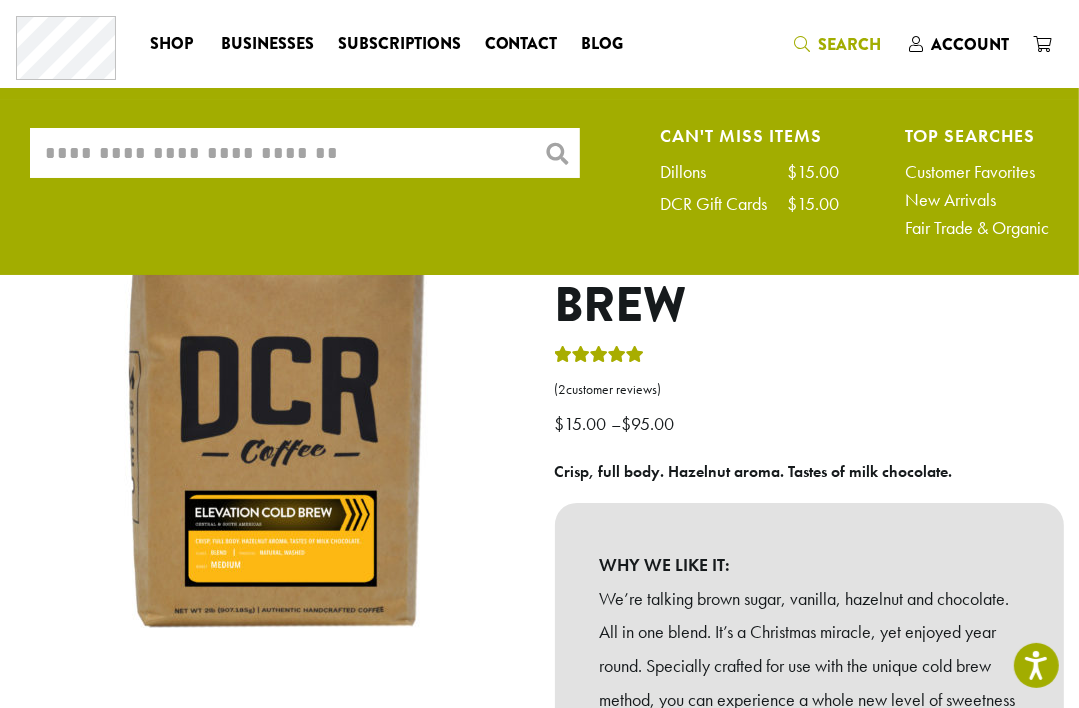 click on "What are you searching for?" at bounding box center [305, 153] 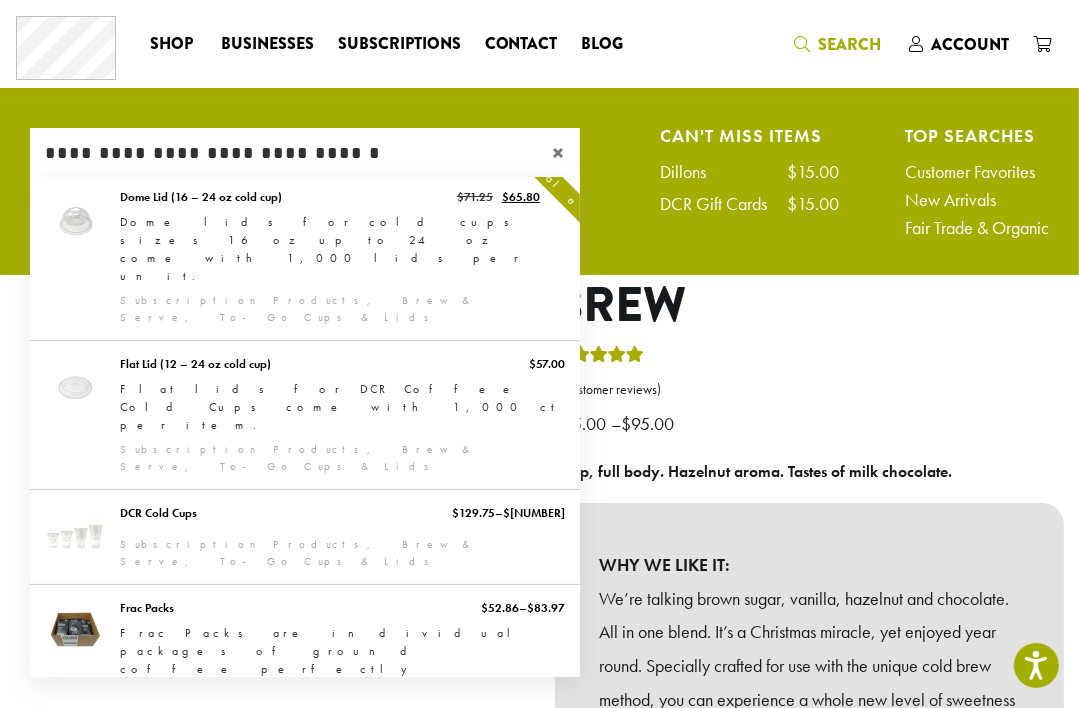 scroll, scrollTop: 658, scrollLeft: 0, axis: vertical 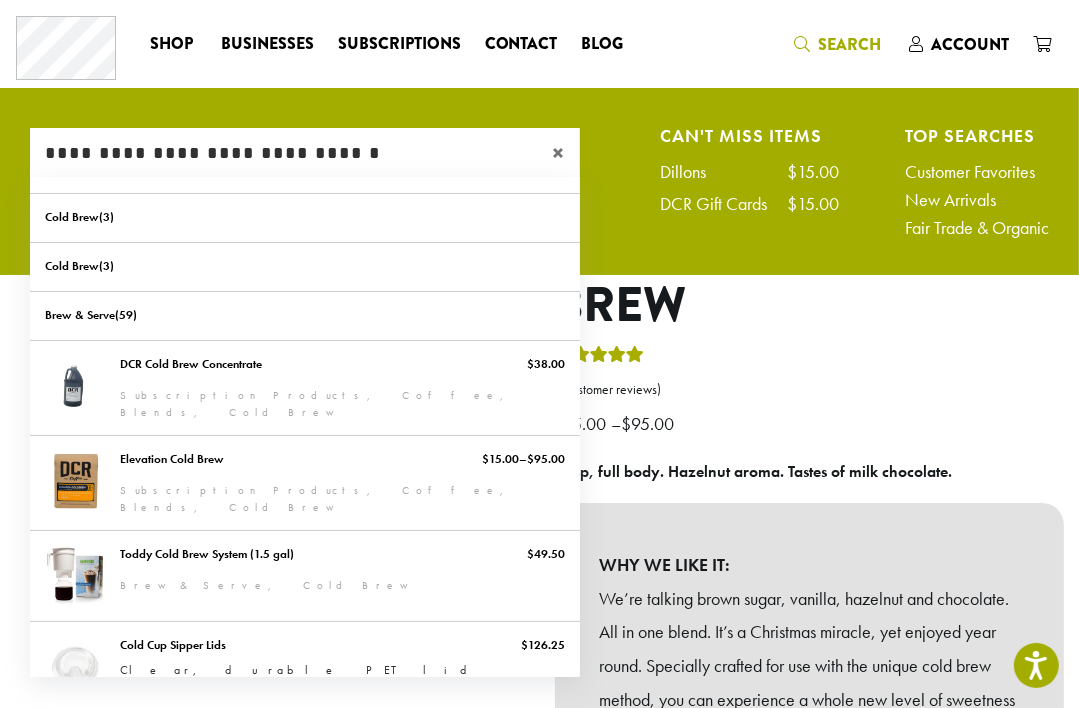 type on "**********" 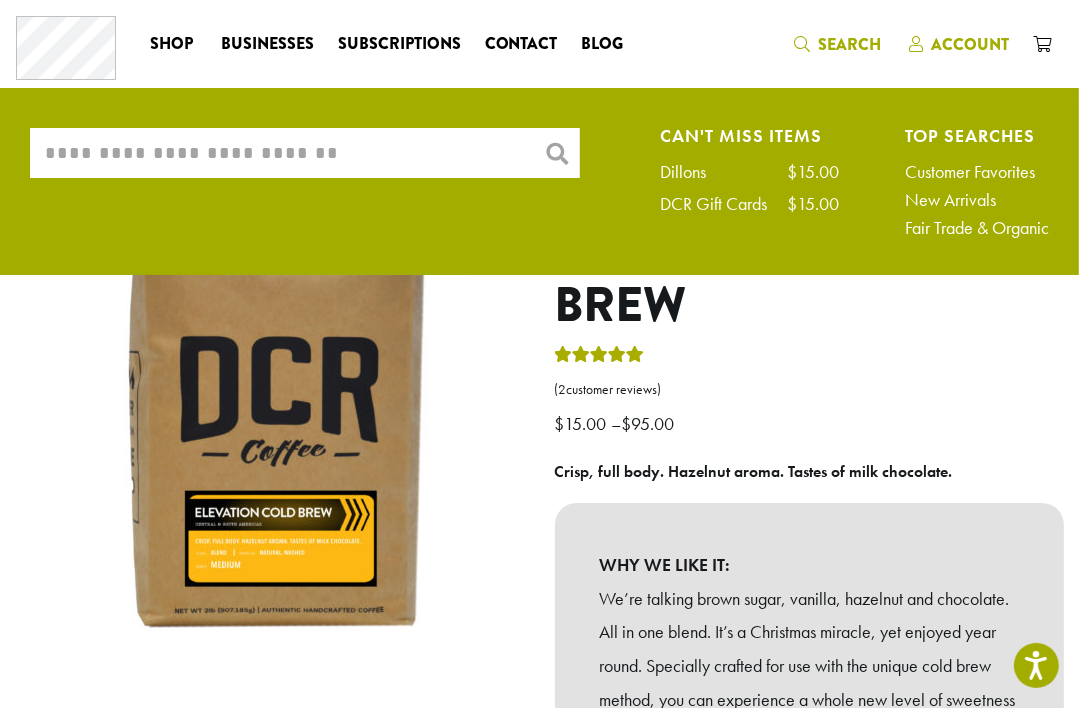 click on "Account" at bounding box center (970, 44) 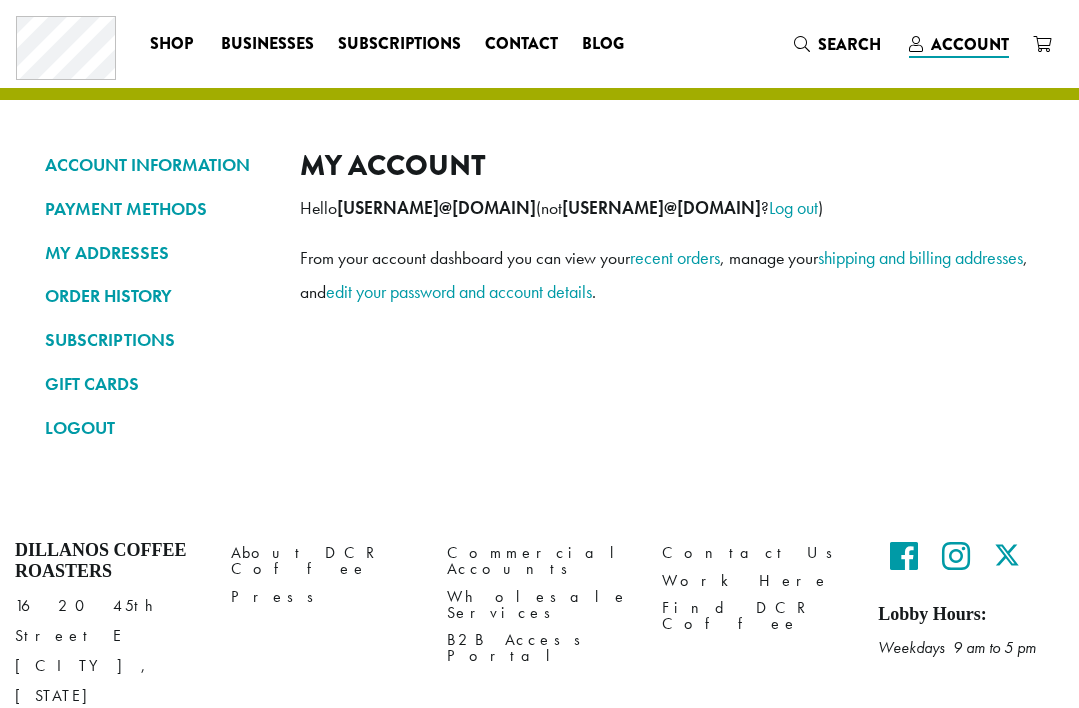 scroll, scrollTop: 0, scrollLeft: 0, axis: both 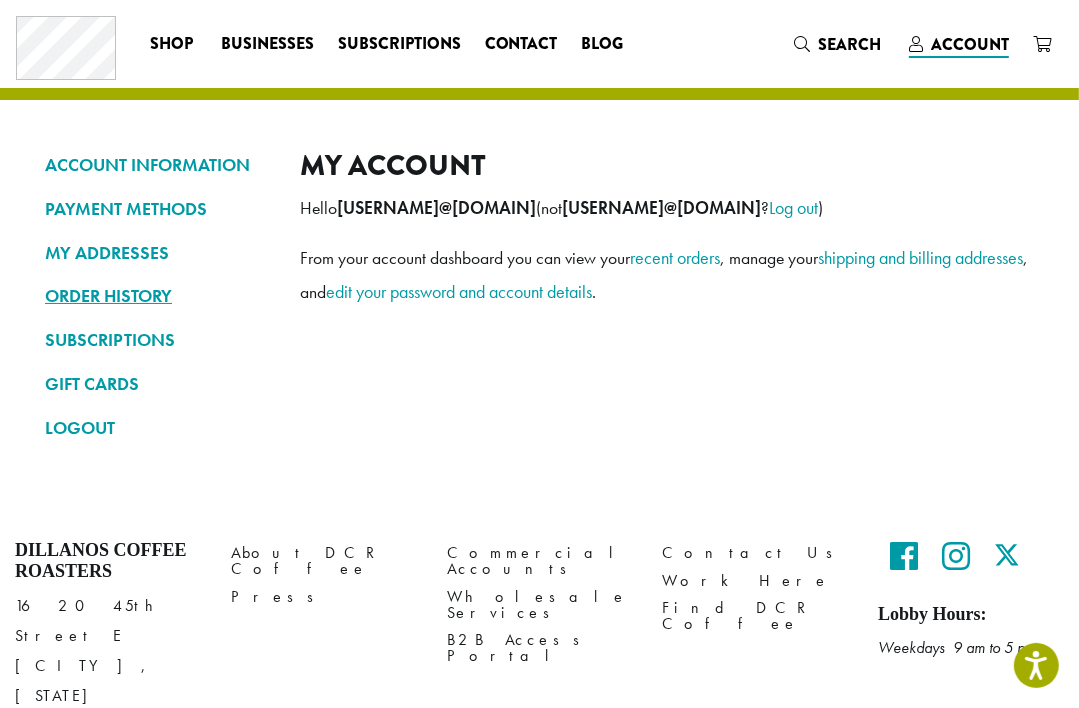 click on "ORDER HISTORY" at bounding box center [157, 296] 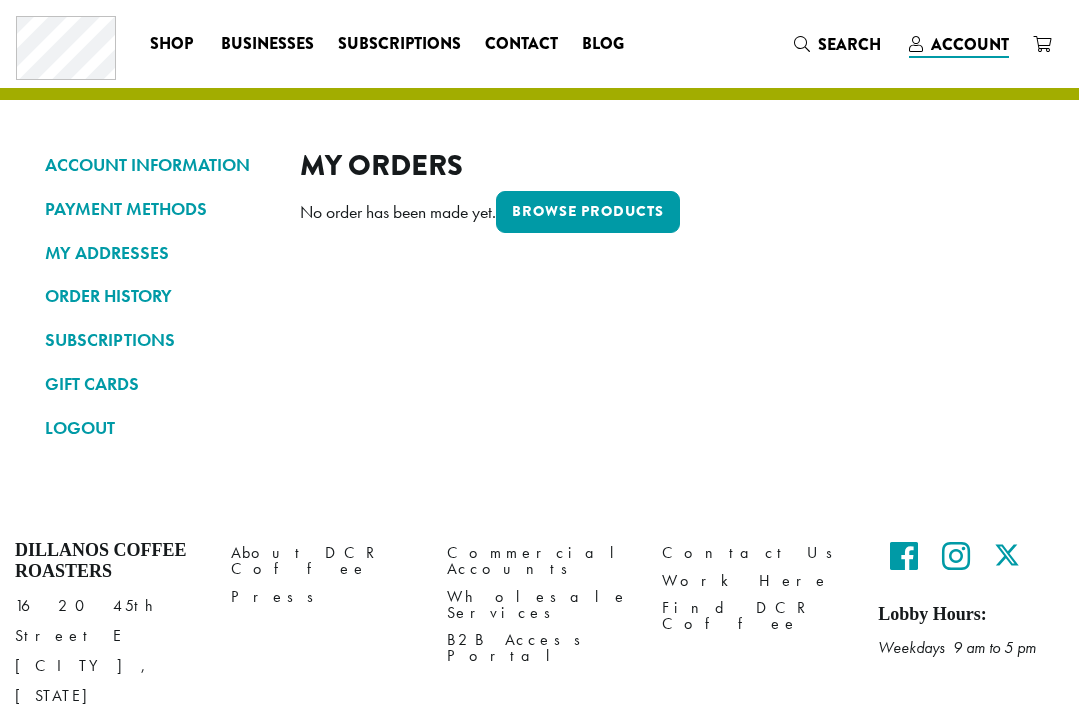 scroll, scrollTop: 0, scrollLeft: 0, axis: both 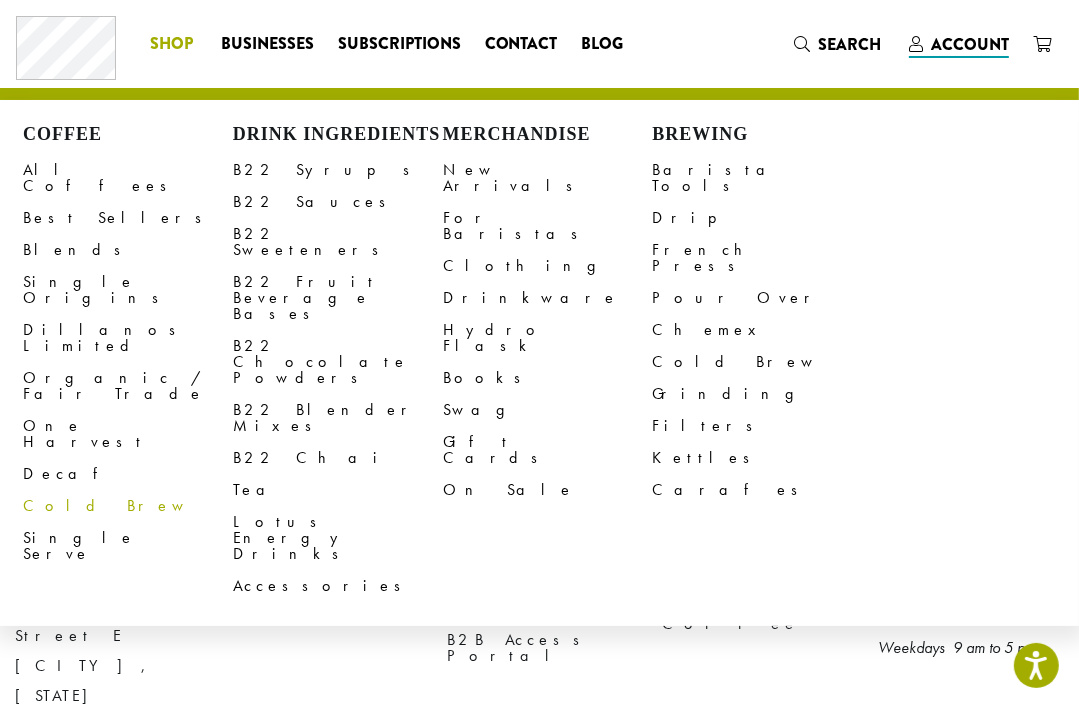 click on "Cold Brew" at bounding box center [128, 506] 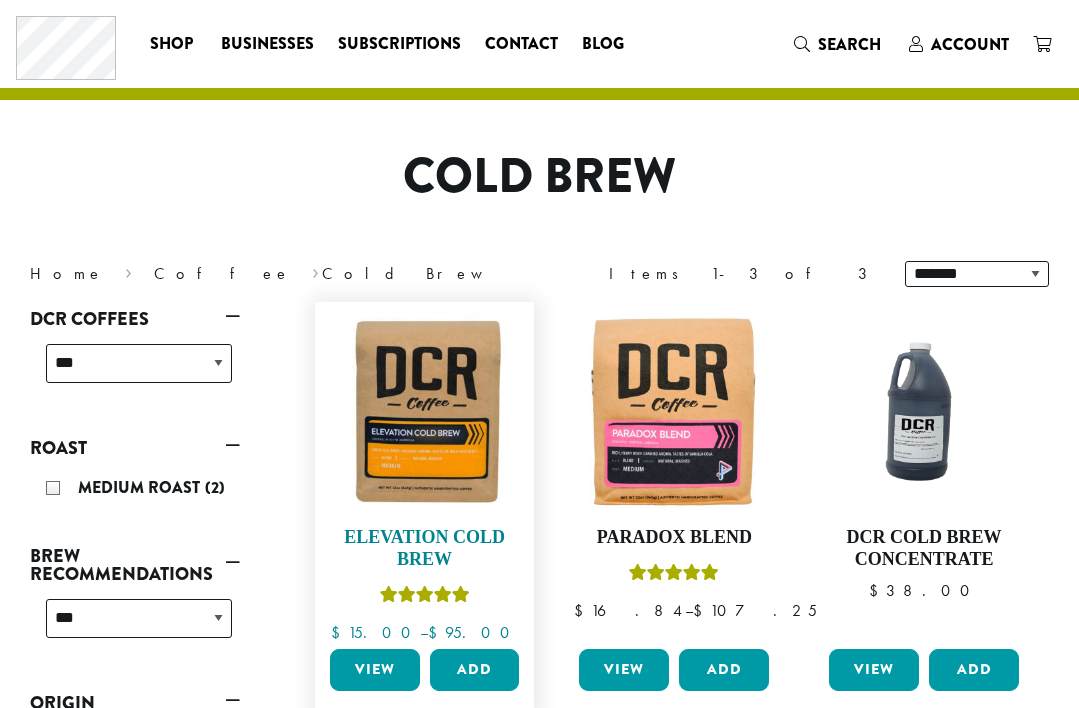 scroll, scrollTop: 0, scrollLeft: 0, axis: both 